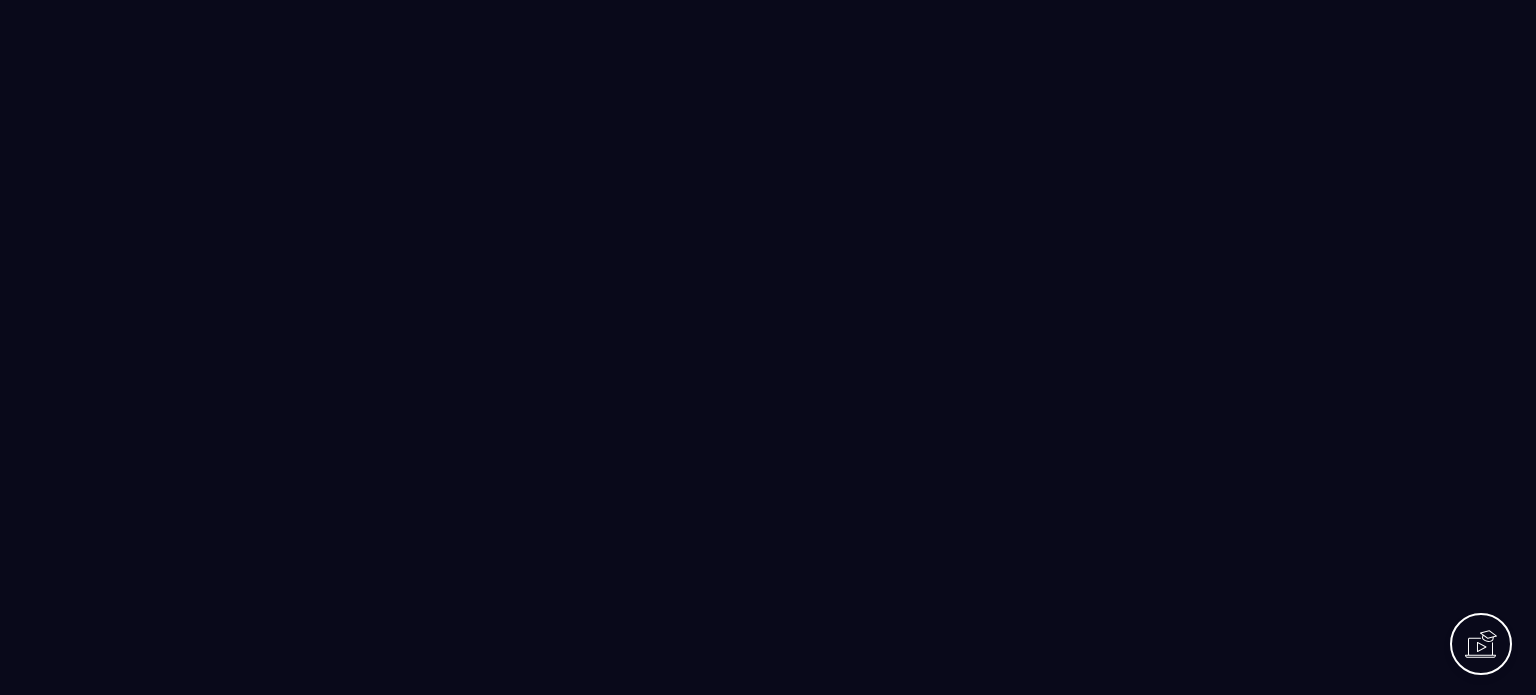 scroll, scrollTop: 0, scrollLeft: 0, axis: both 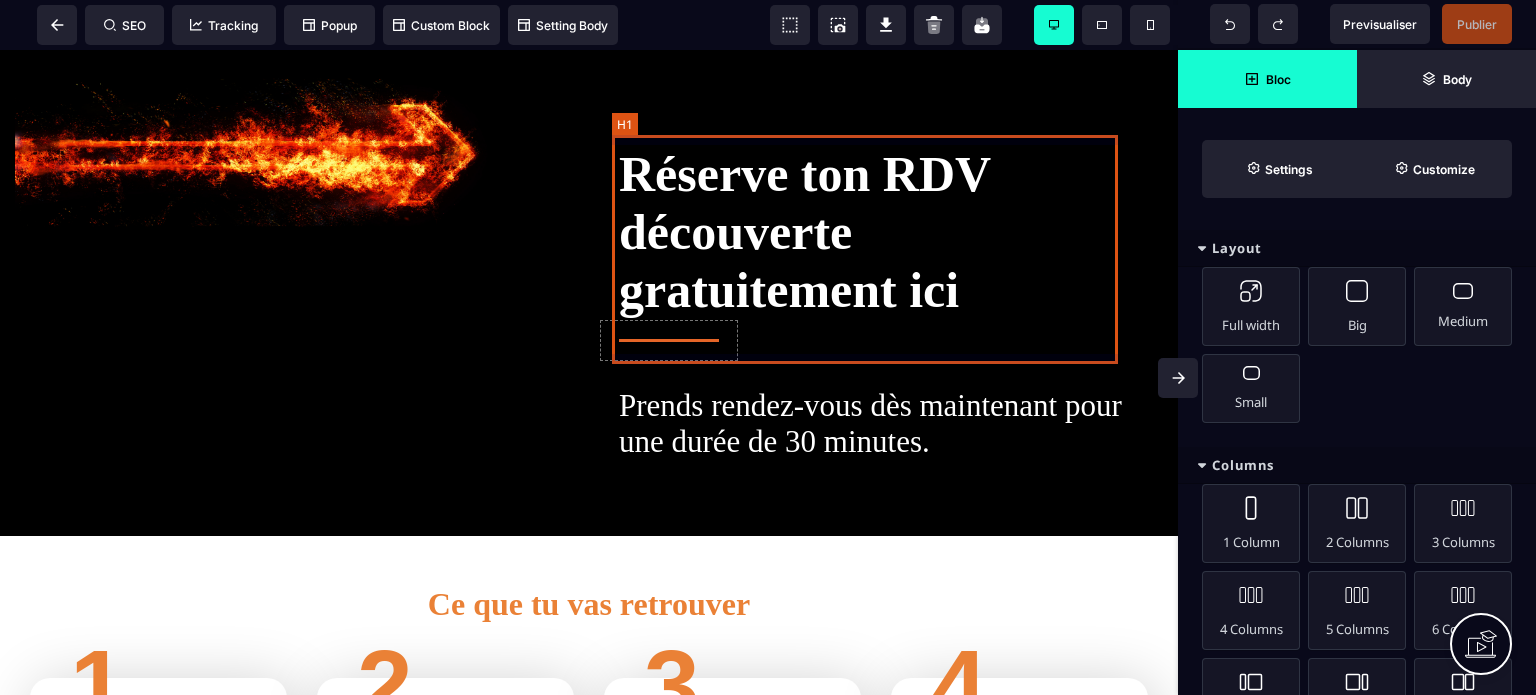 click on "Réserve ton RDV découverte gratuitement ici" at bounding box center (876, 232) 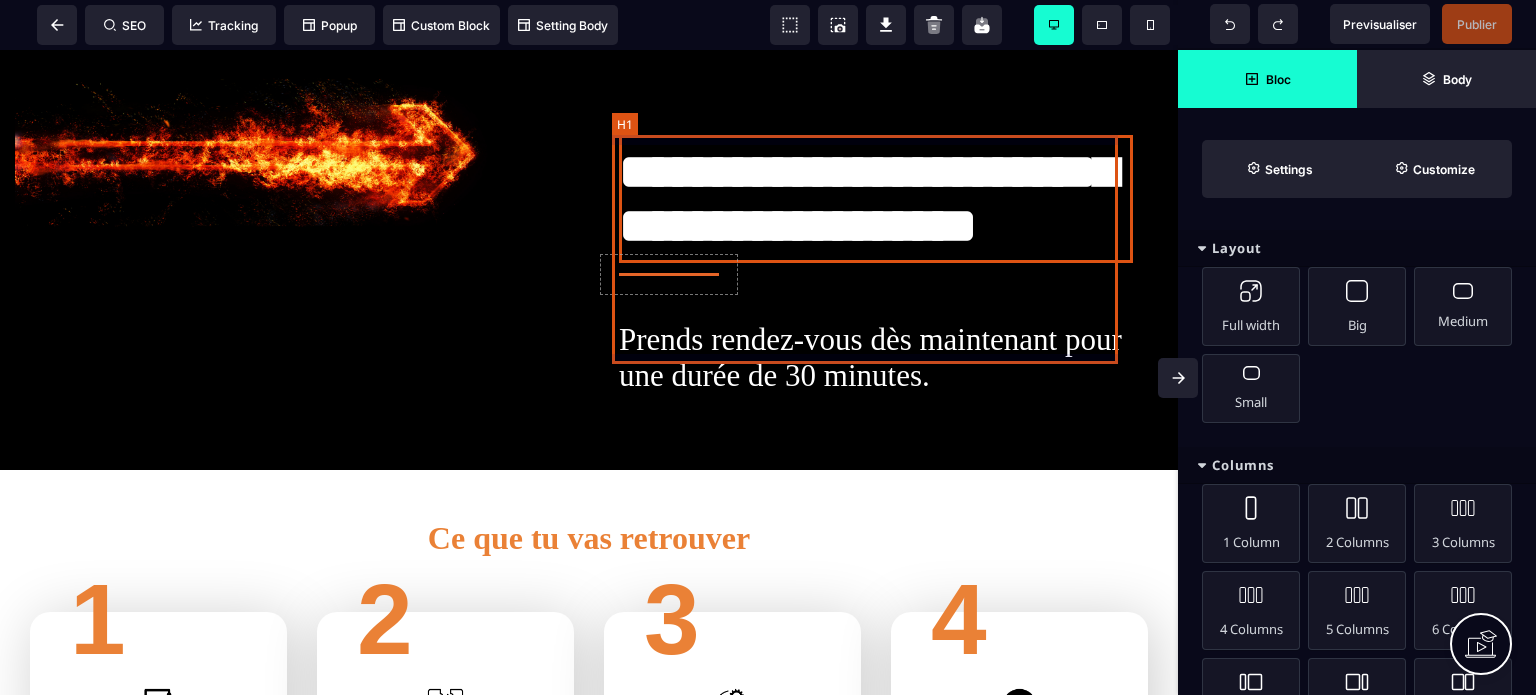 select on "***" 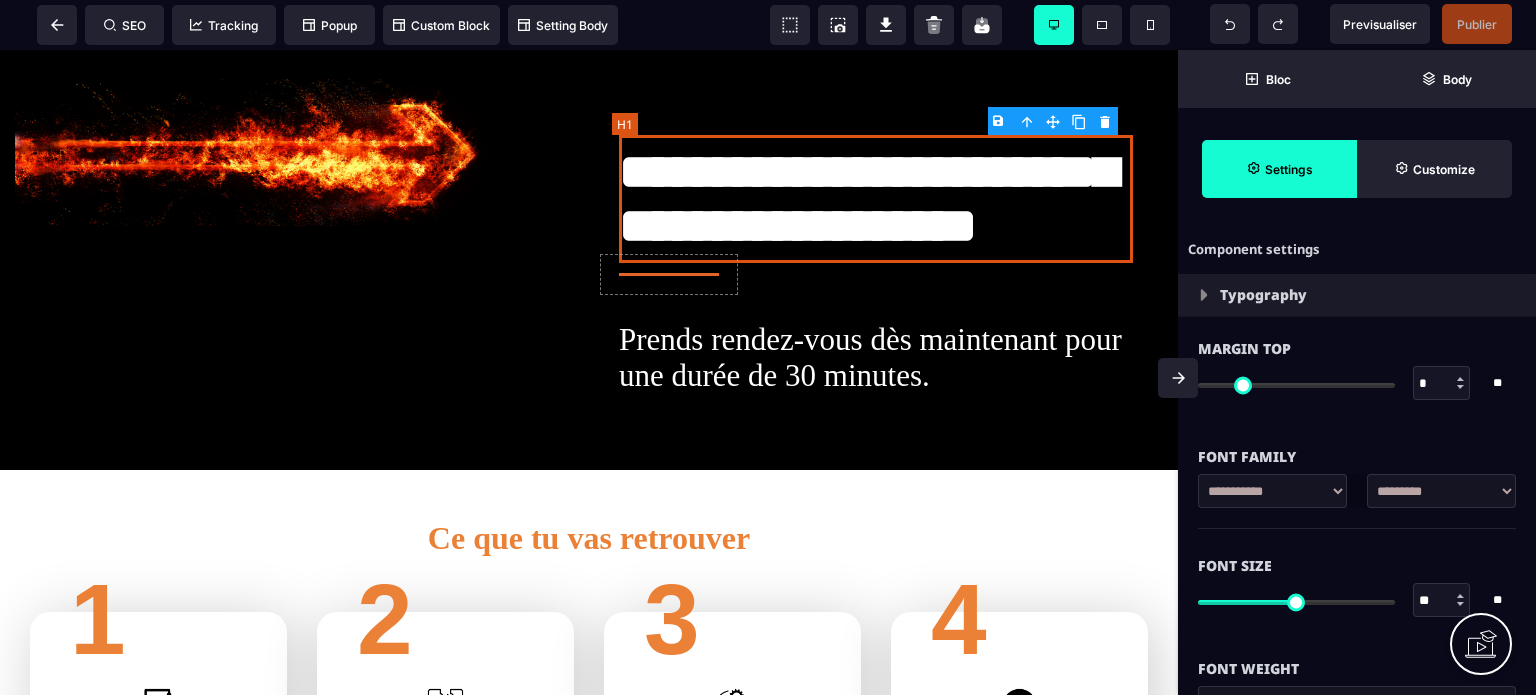 type on "*" 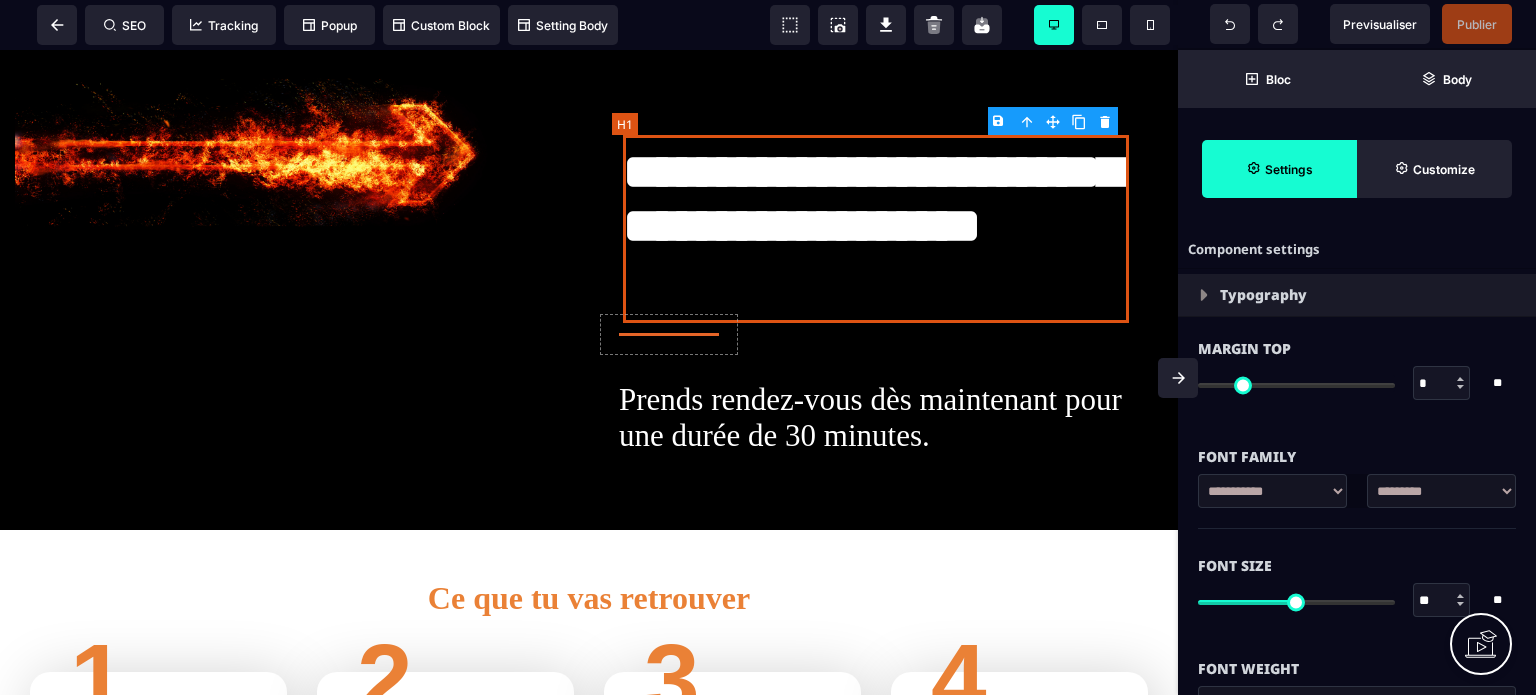 select on "**" 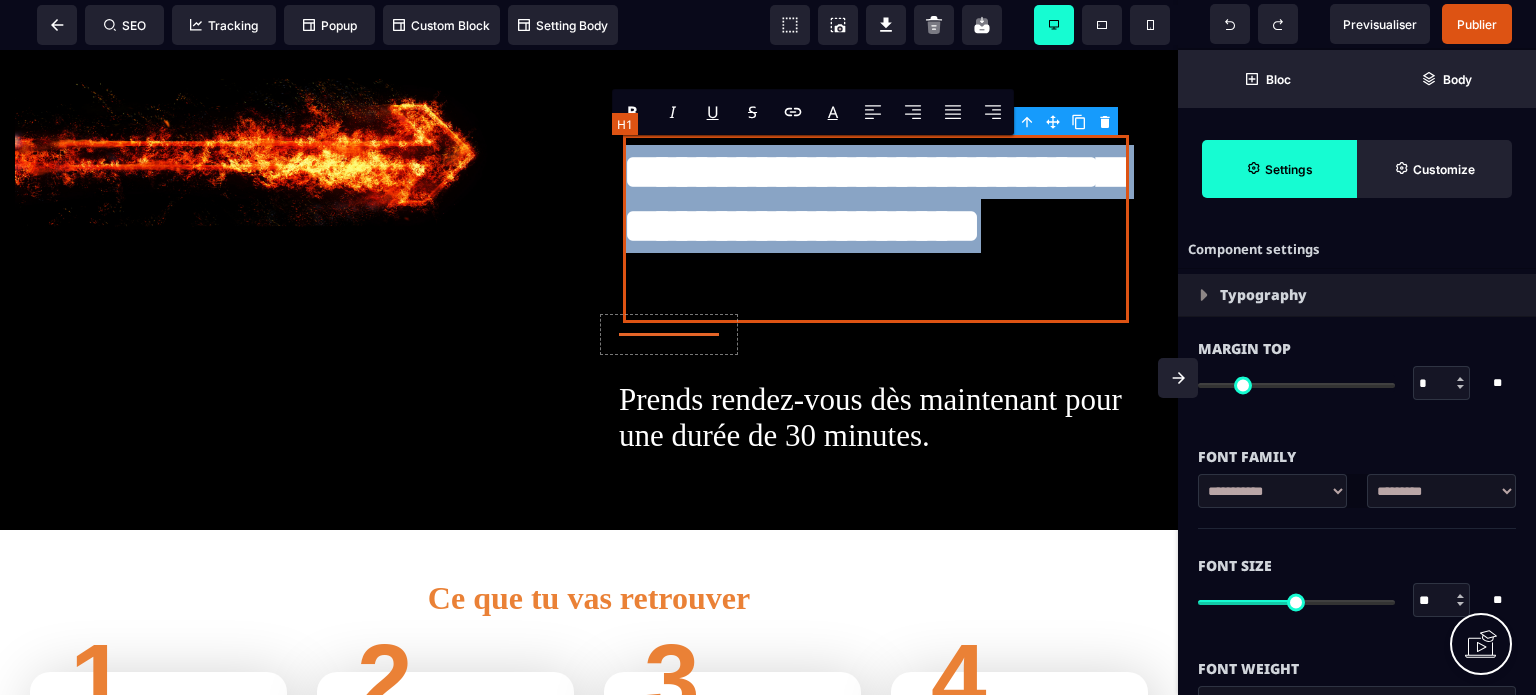 copy on "**********" 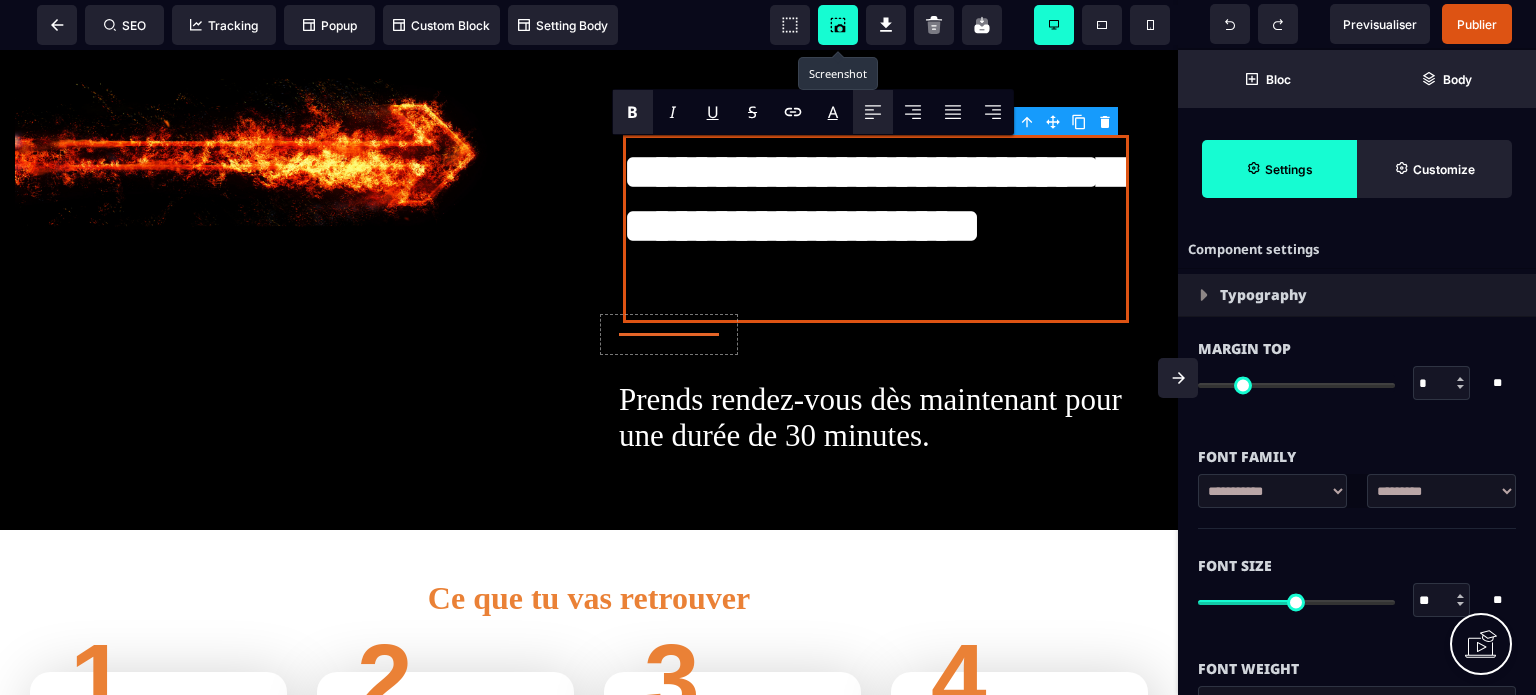 click 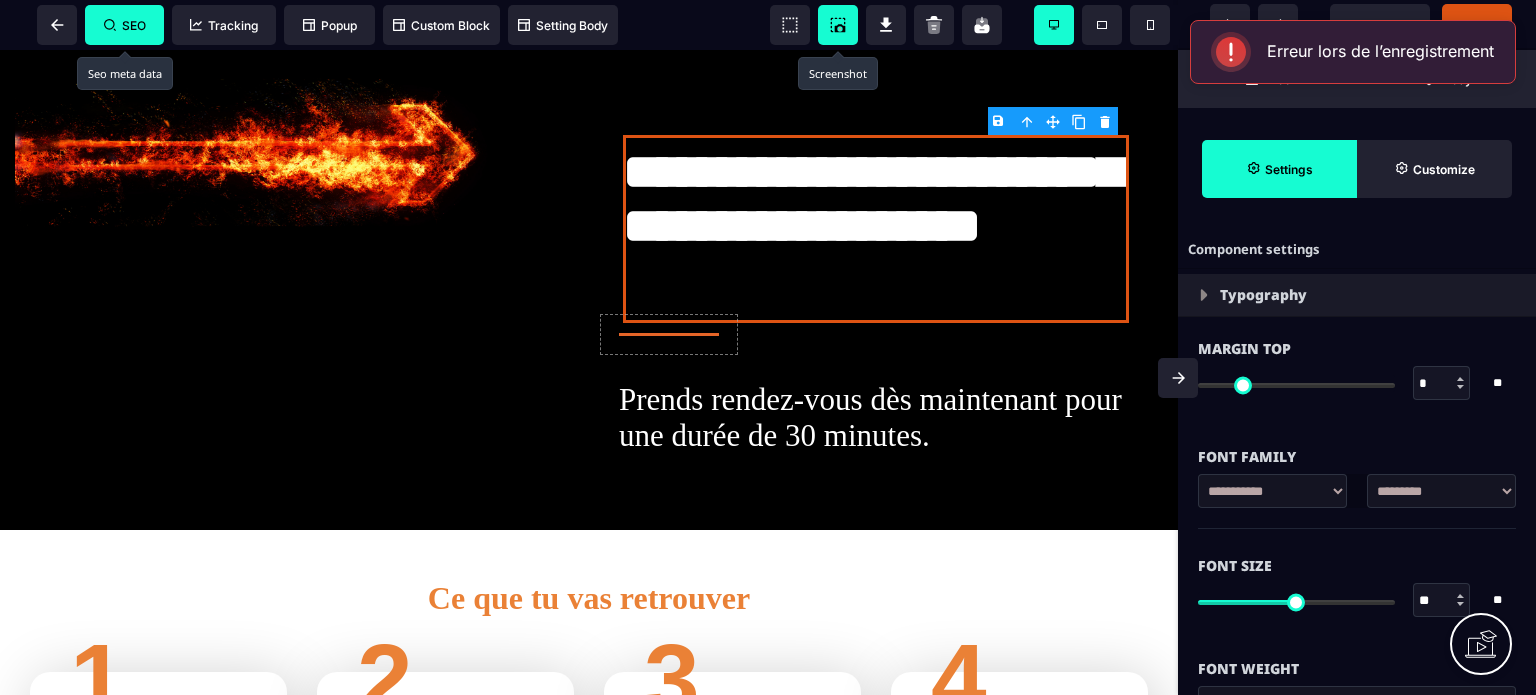 click on "SEO" at bounding box center (125, 25) 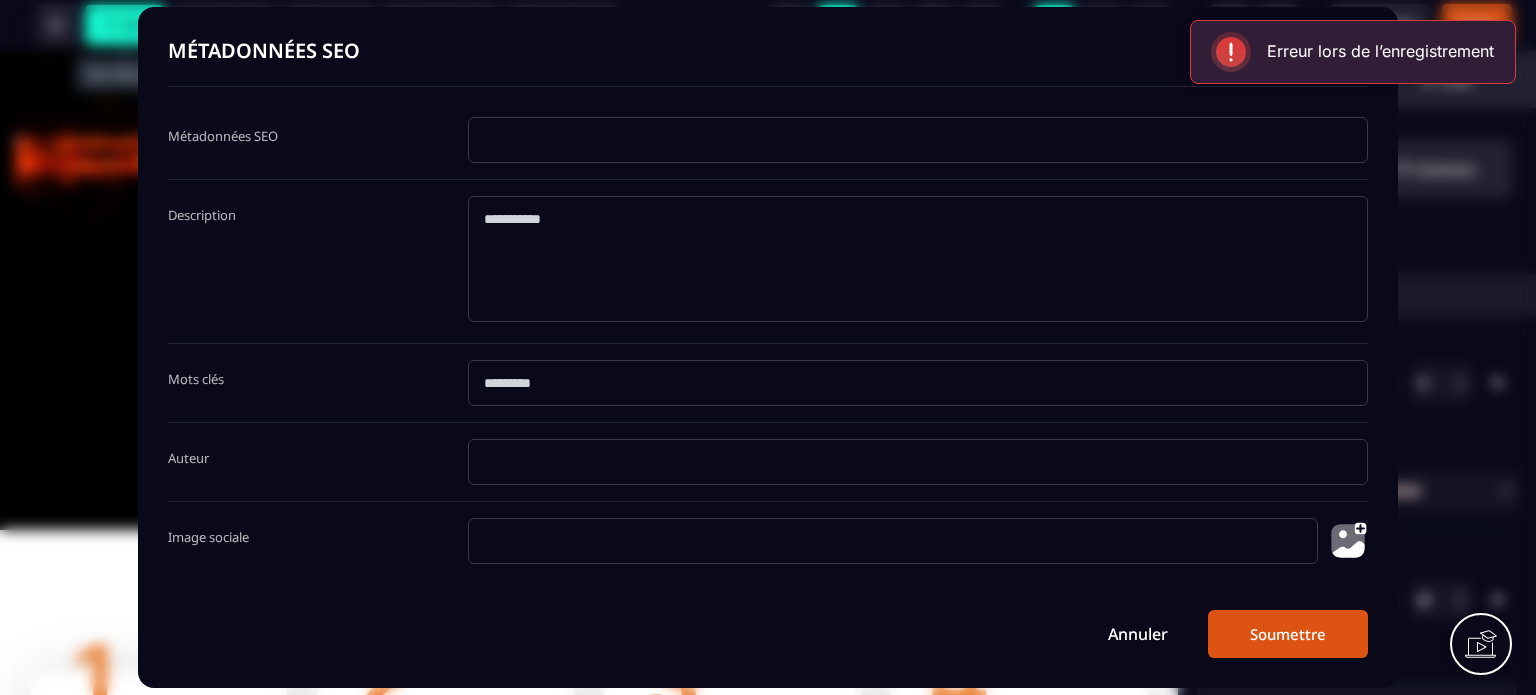 click on "Métadonnées SEO" at bounding box center (768, 148) 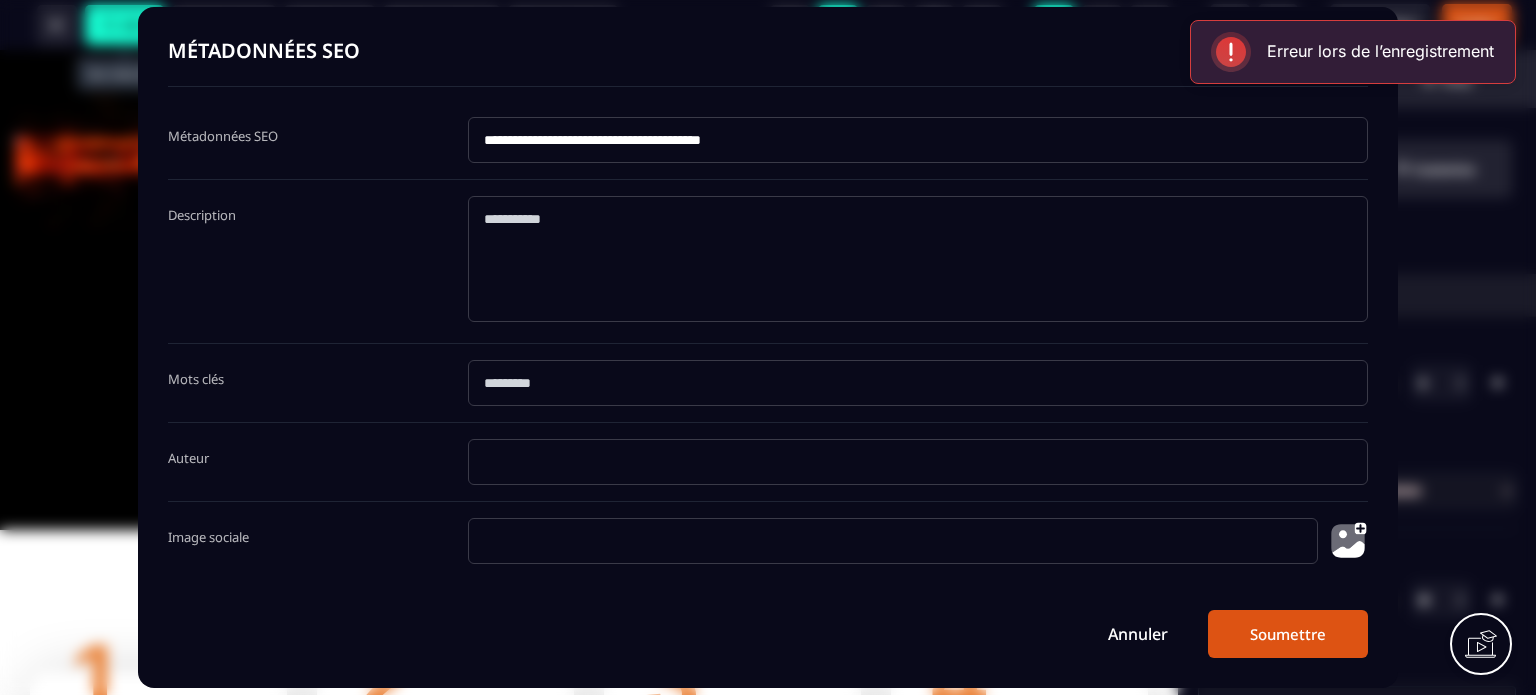 type on "**********" 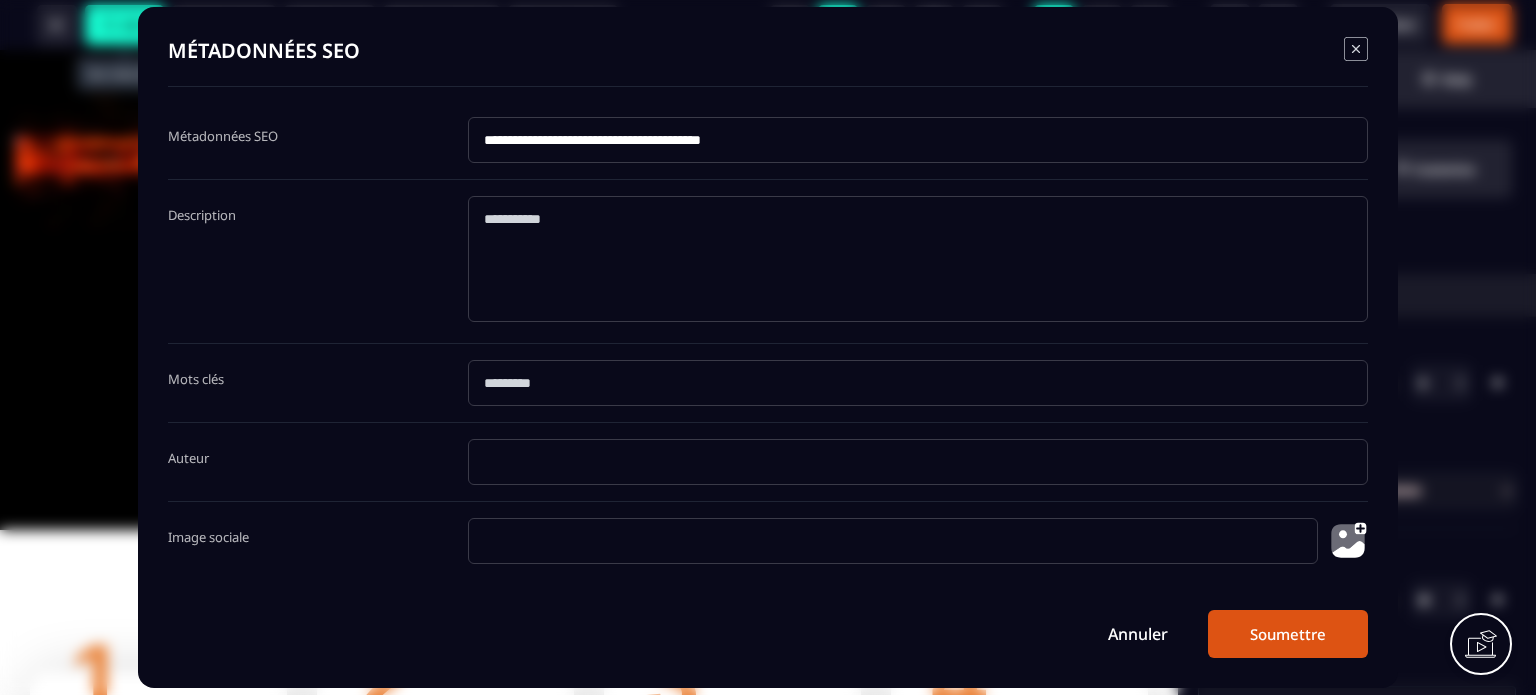 click 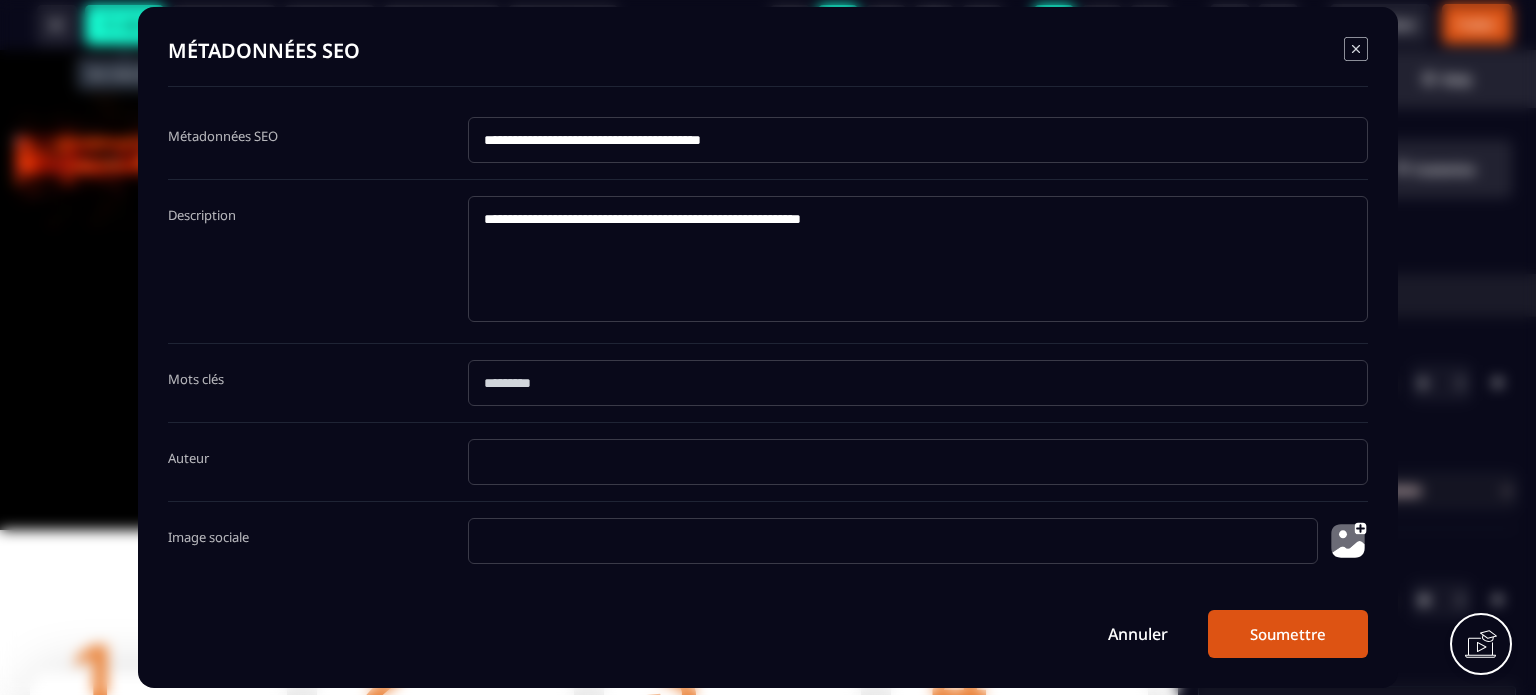 type on "**********" 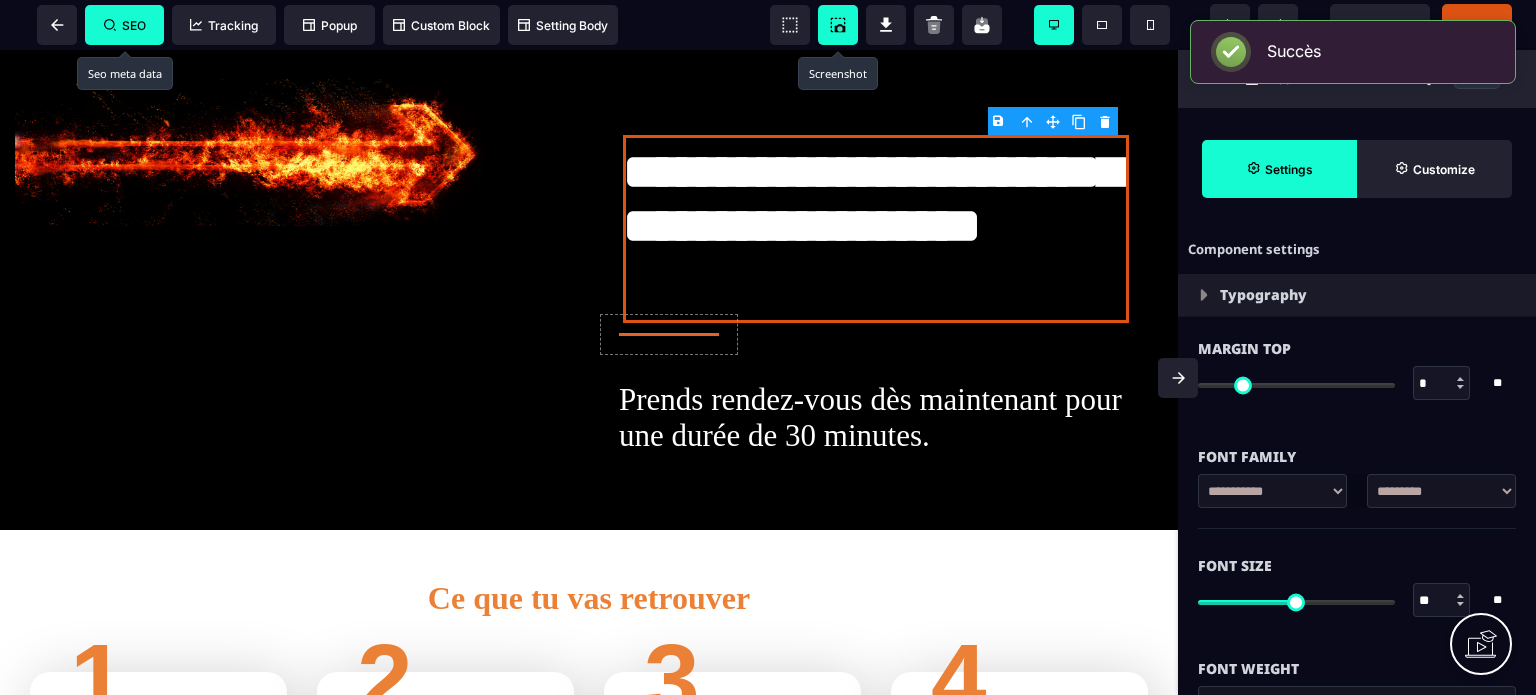 click on "Publier" at bounding box center [1477, 24] 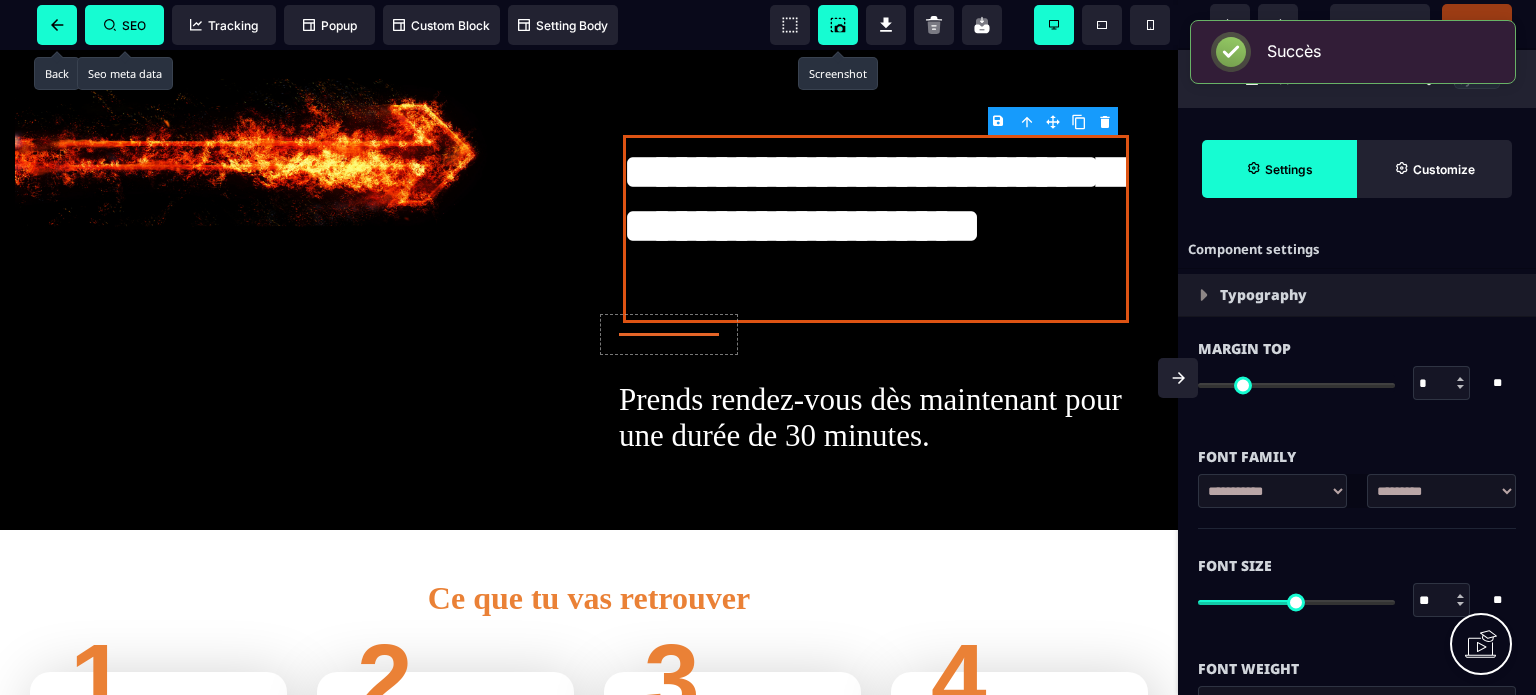 click at bounding box center (57, 25) 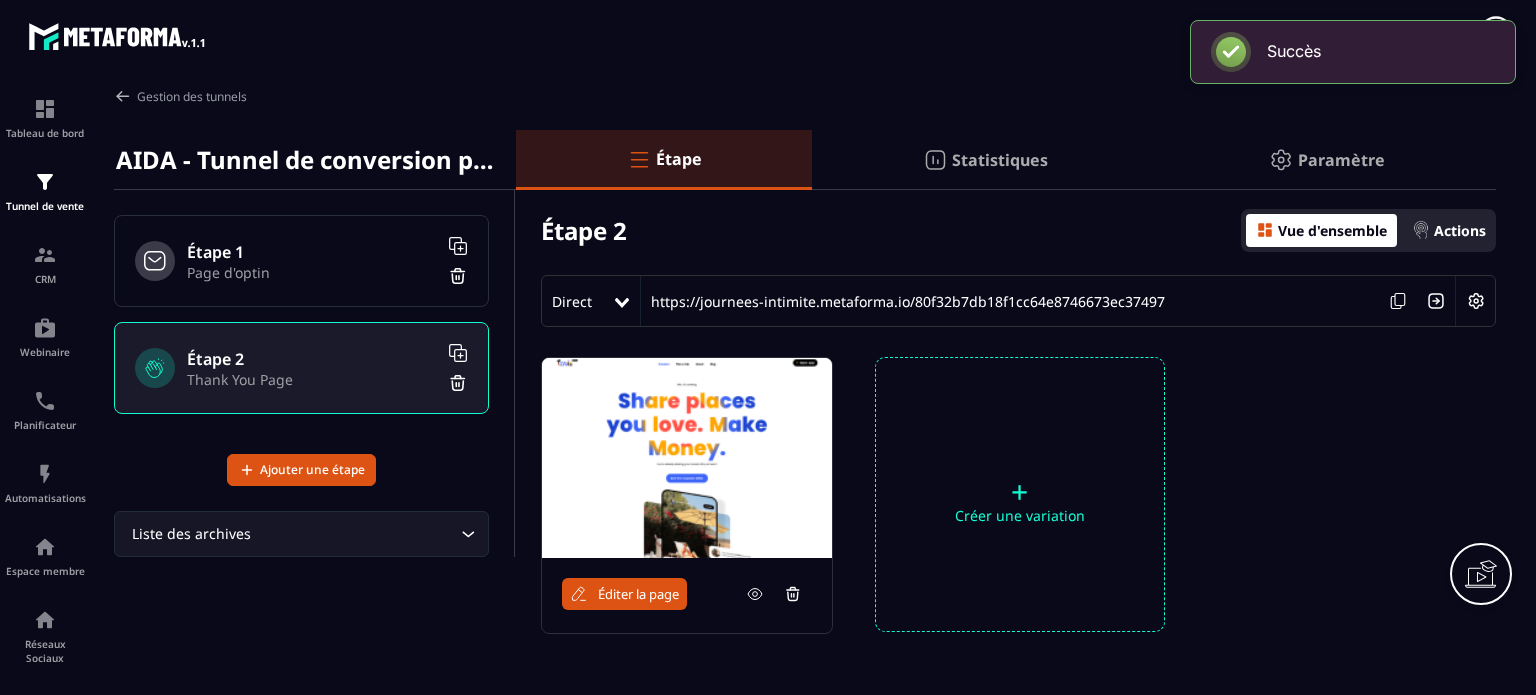 click on "Étape 1" at bounding box center [312, 252] 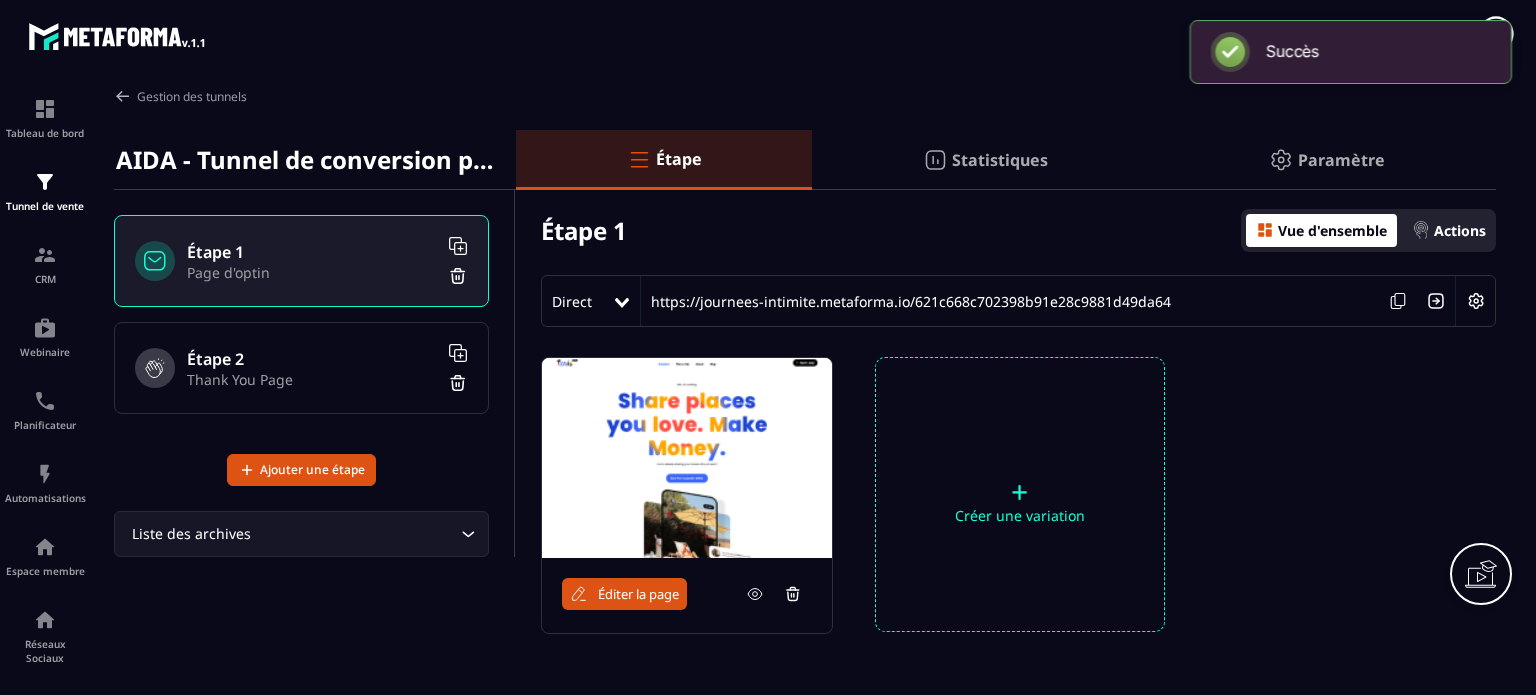 click on "Éditer la page" at bounding box center (624, 594) 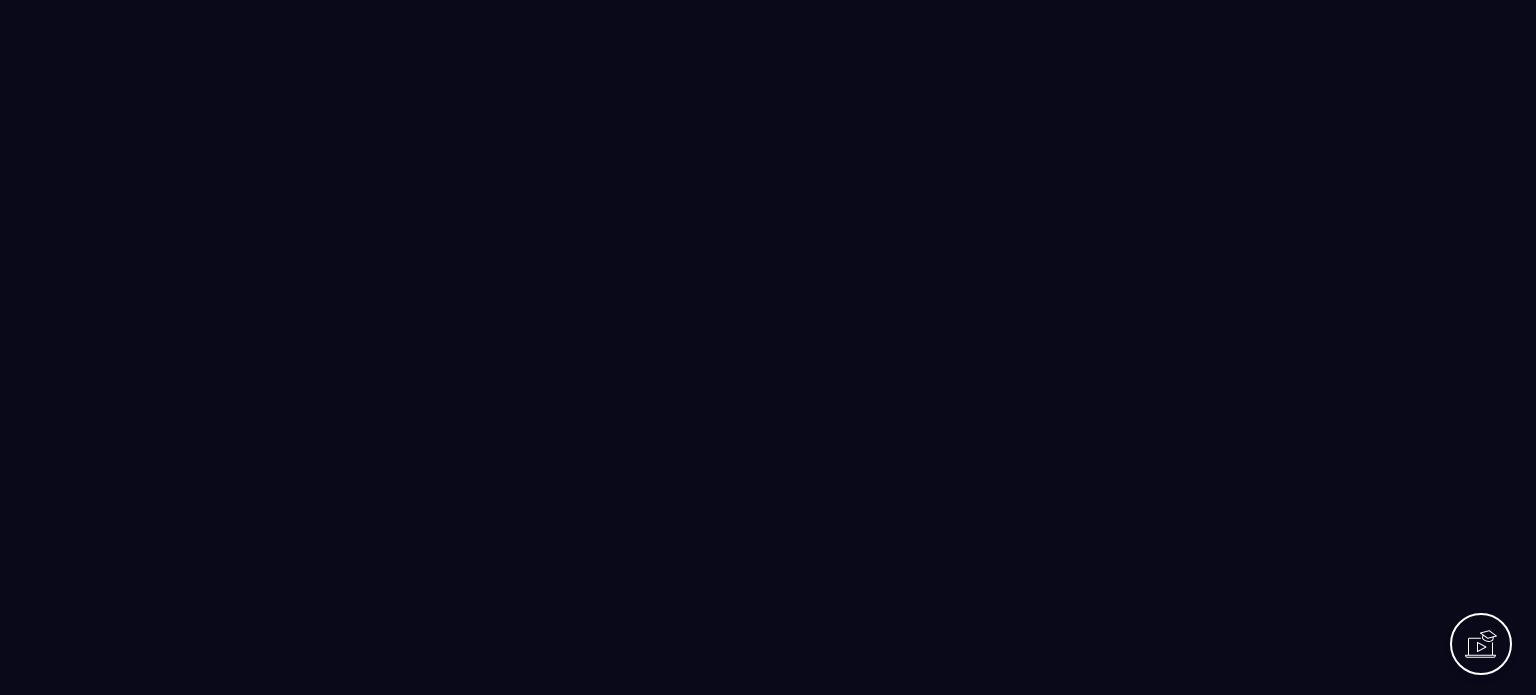 scroll, scrollTop: 0, scrollLeft: 0, axis: both 